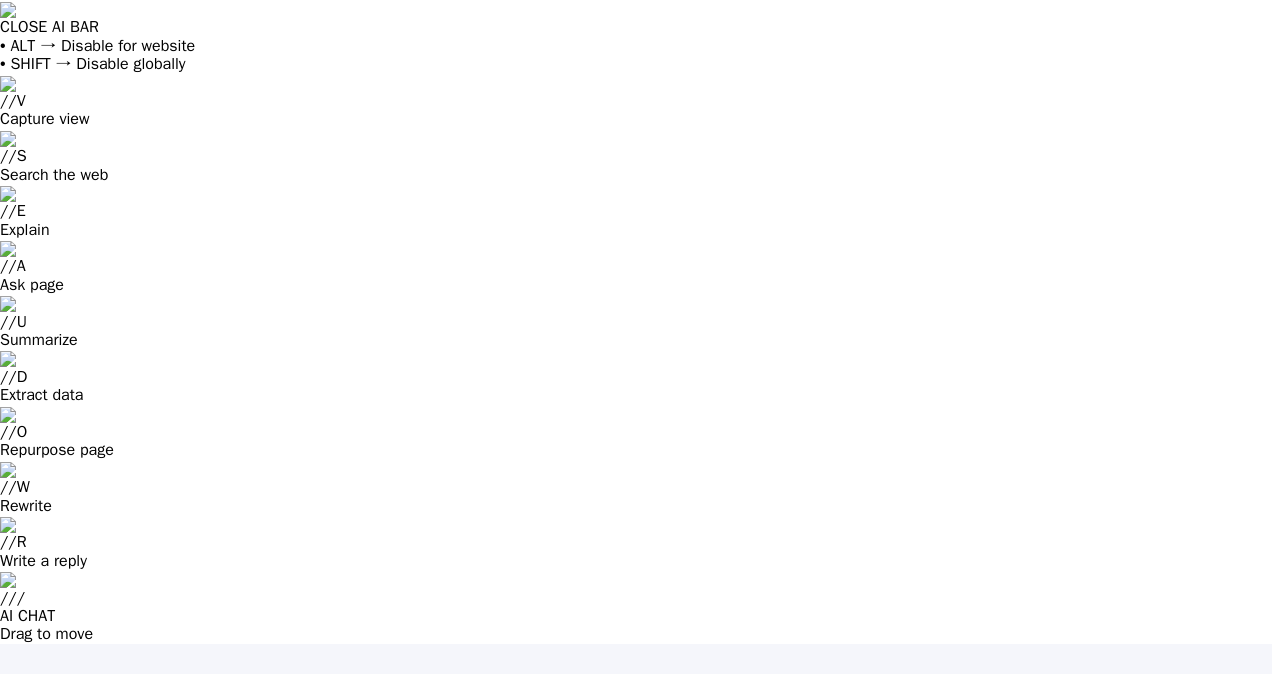 scroll, scrollTop: 0, scrollLeft: 0, axis: both 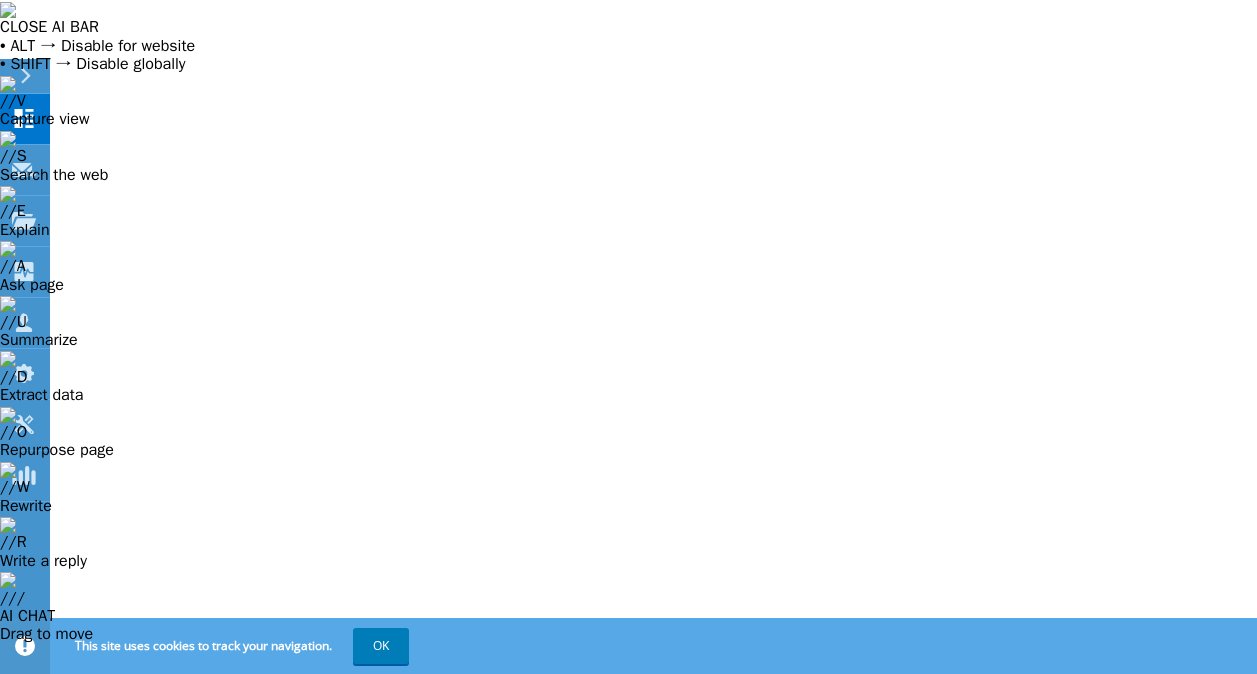 click on "Request a Collection" at bounding box center [268, 850] 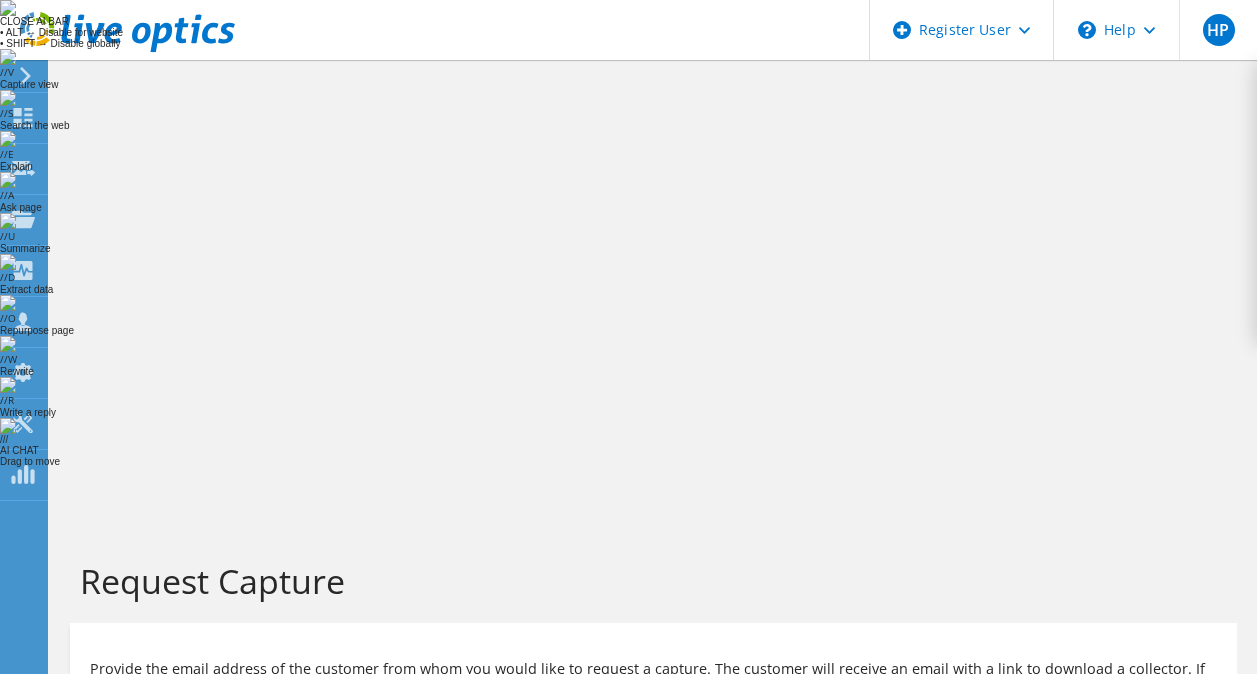 scroll, scrollTop: 0, scrollLeft: 0, axis: both 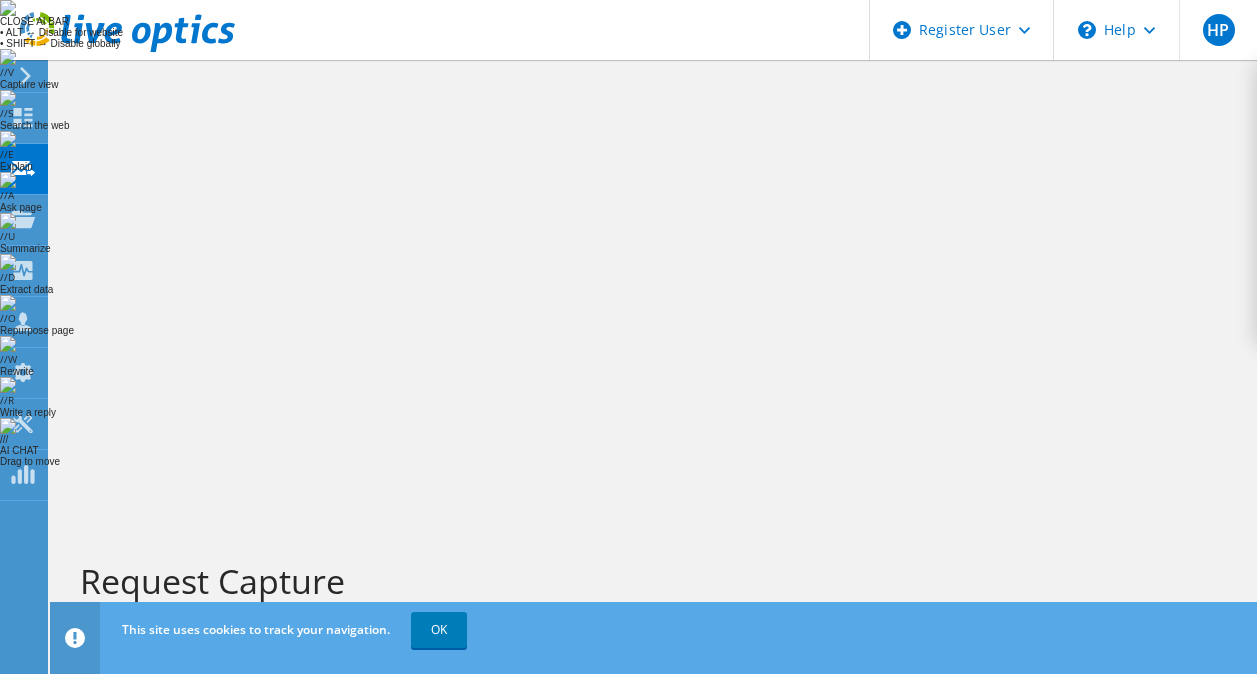 click at bounding box center (361, 876) 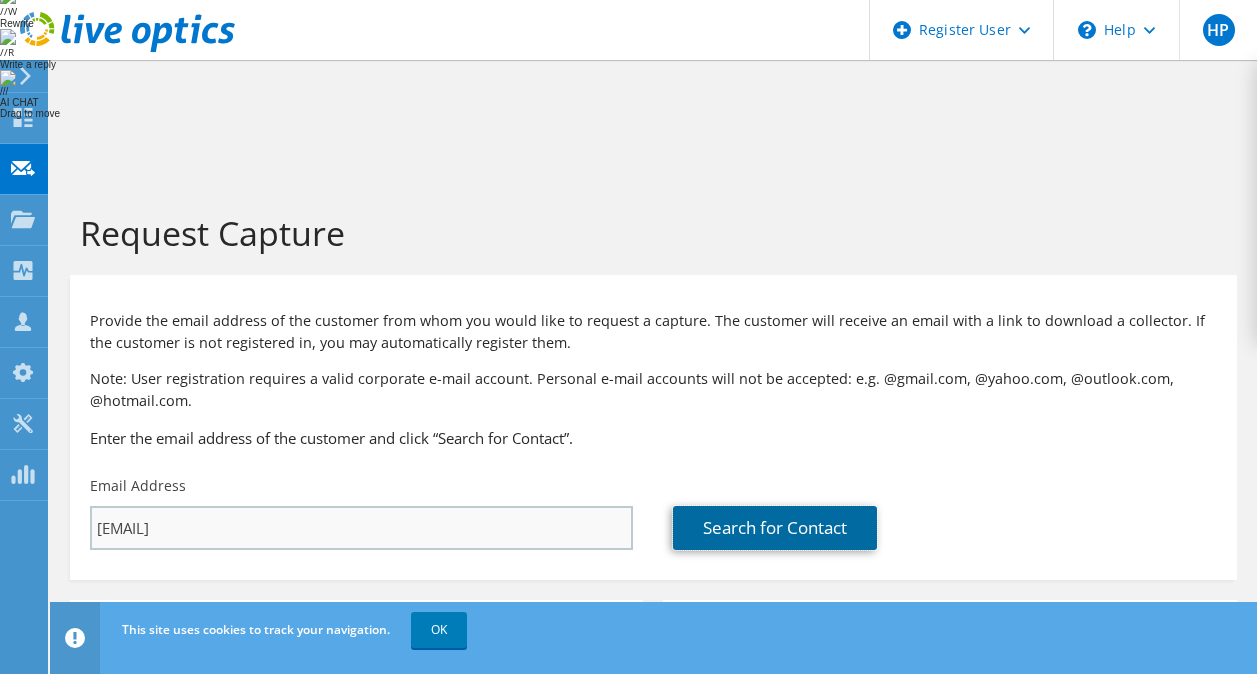 scroll, scrollTop: 350, scrollLeft: 0, axis: vertical 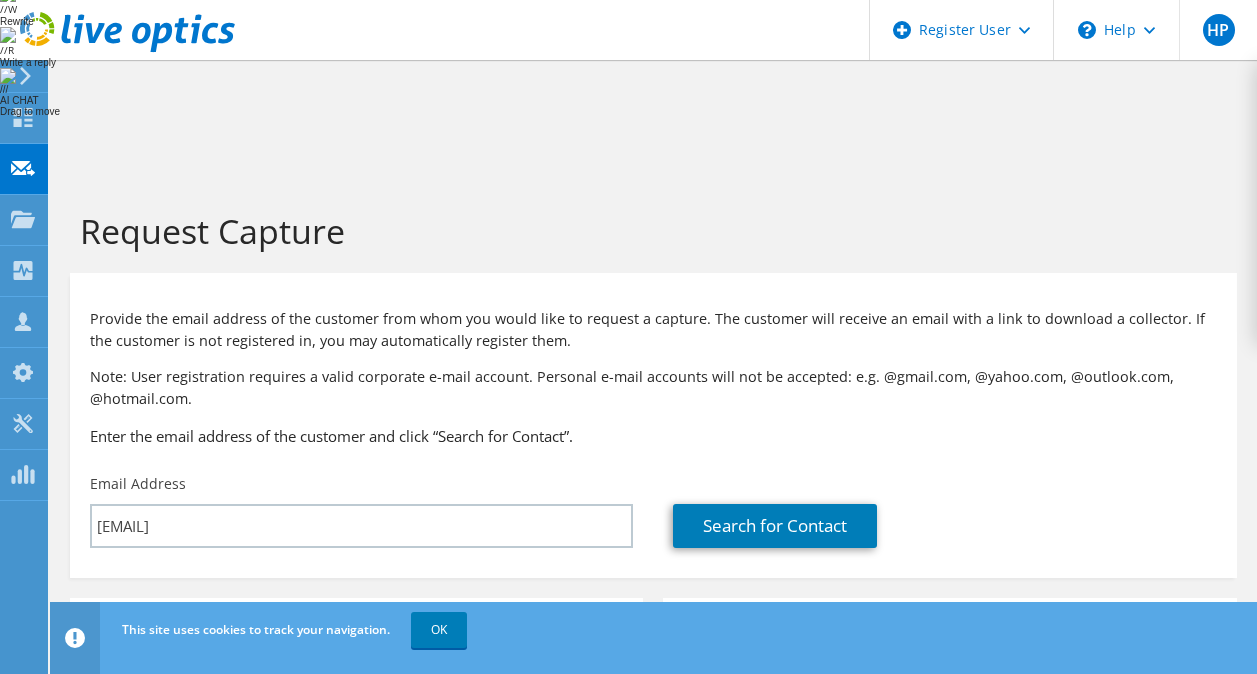 click on "Select requested scan types" at bounding box center (831, 803) 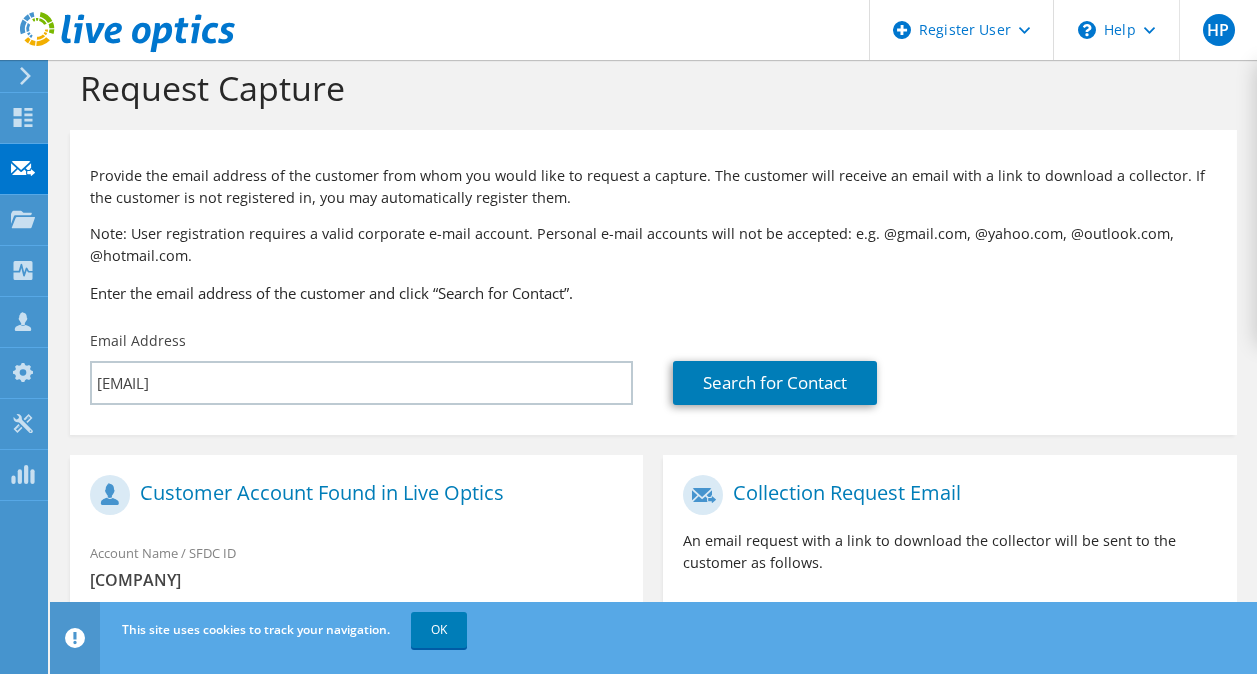 scroll, scrollTop: 0, scrollLeft: 0, axis: both 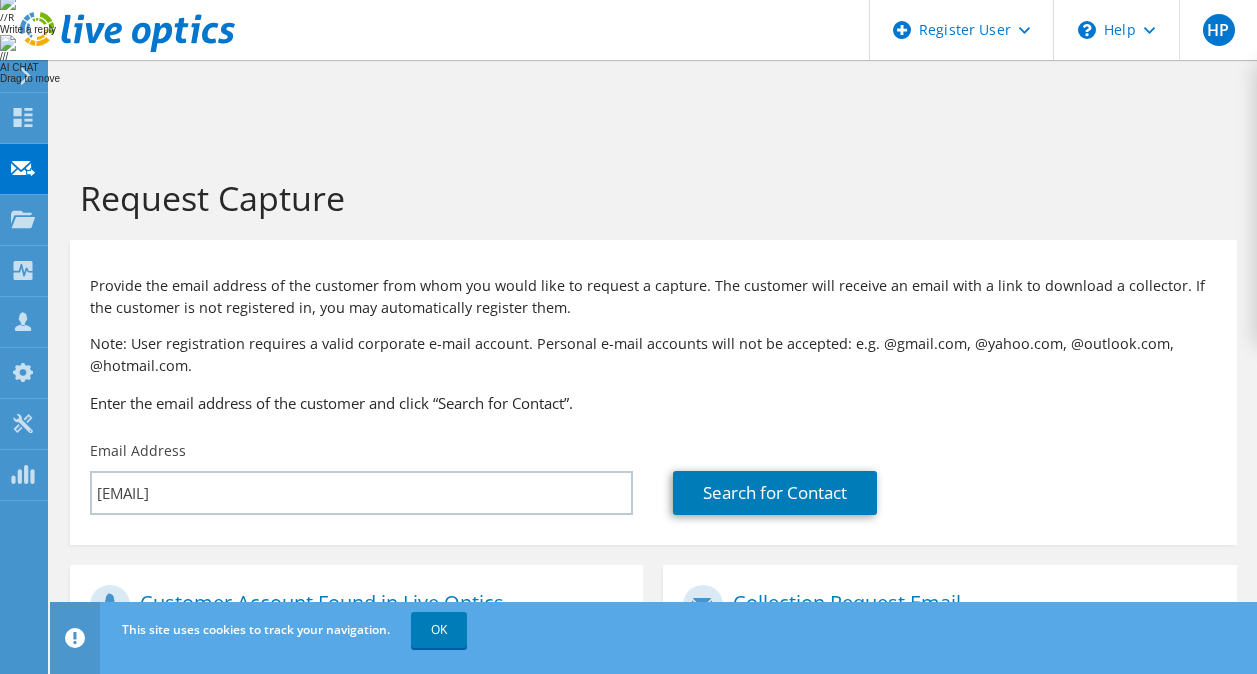 click on "Collection Request Email
An email request with a link to download the collector will be sent to the customer as follows." at bounding box center [949, 641] 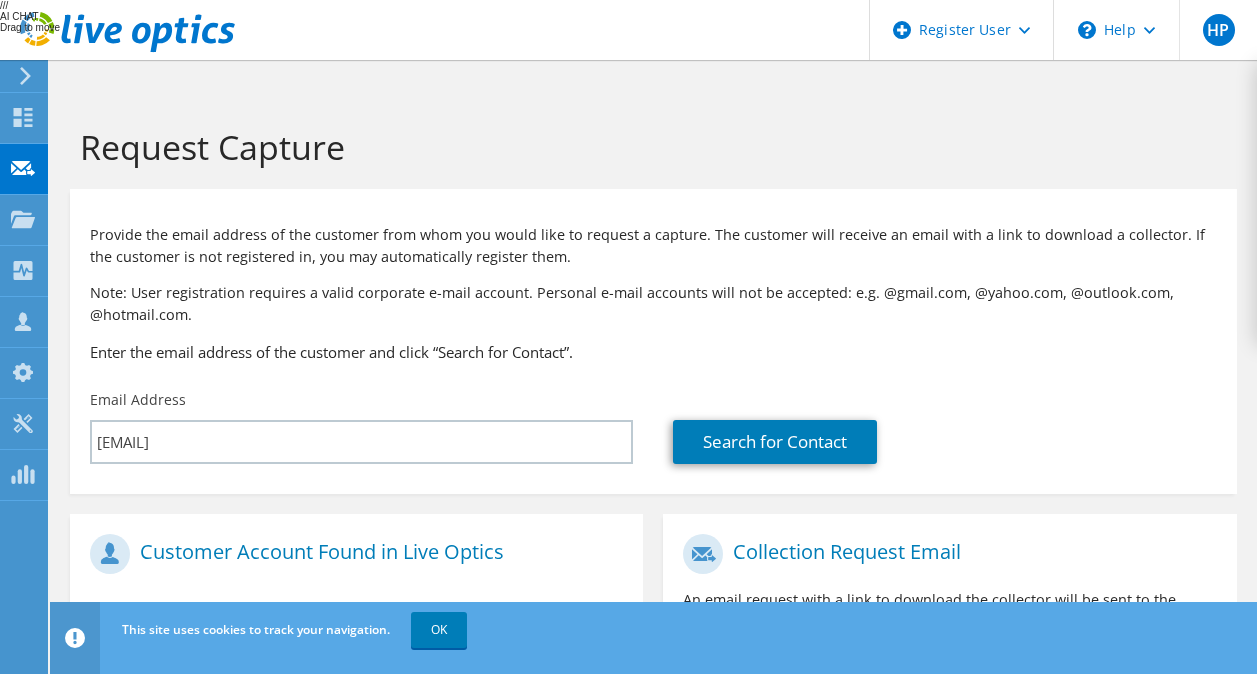 scroll, scrollTop: 493, scrollLeft: 0, axis: vertical 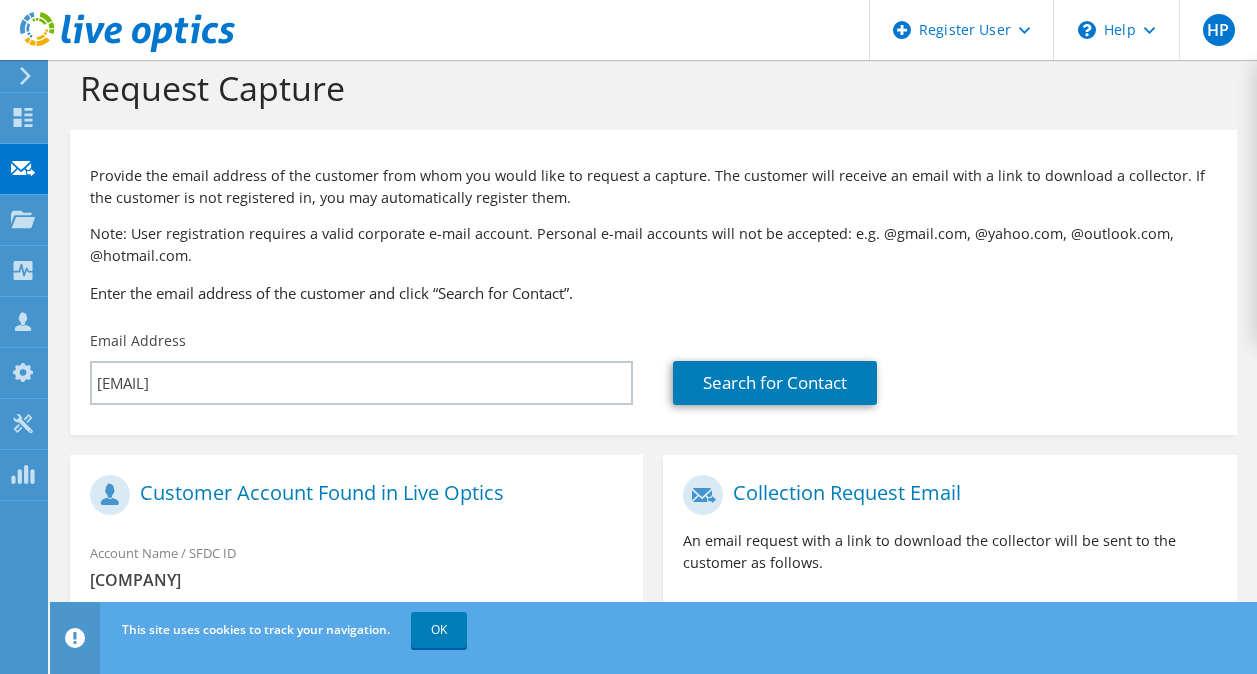click on "Send Request" at bounding box center [1126, 973] 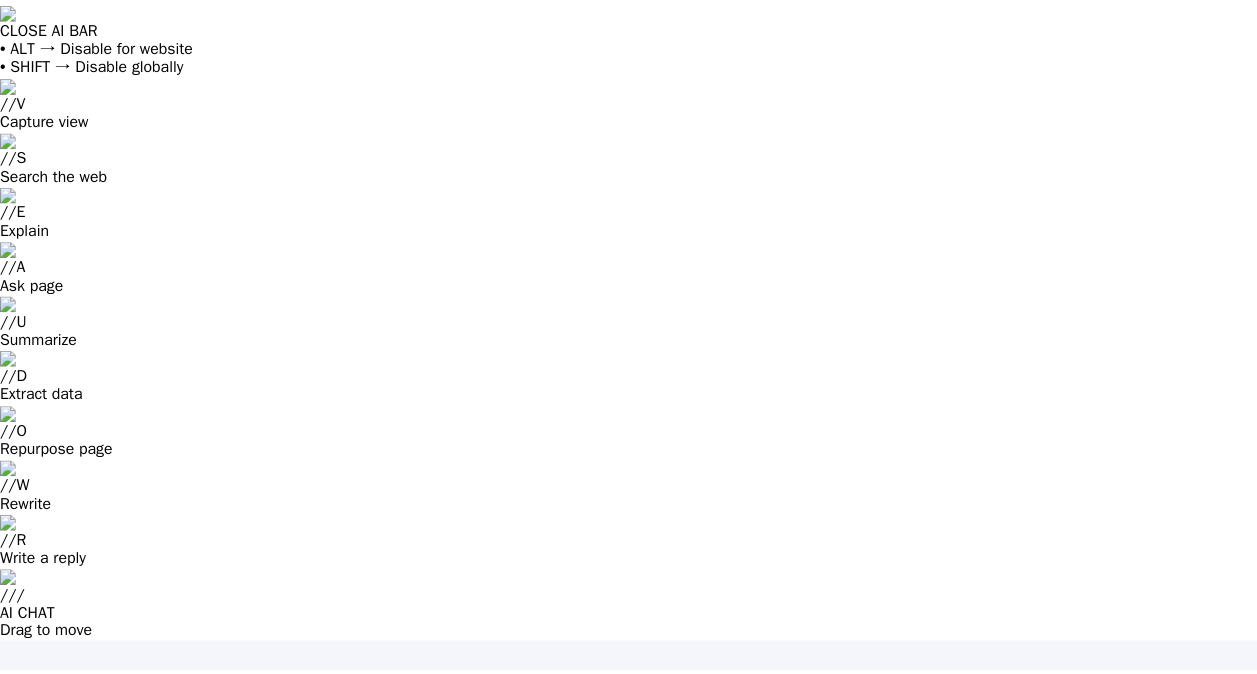 scroll, scrollTop: 0, scrollLeft: 0, axis: both 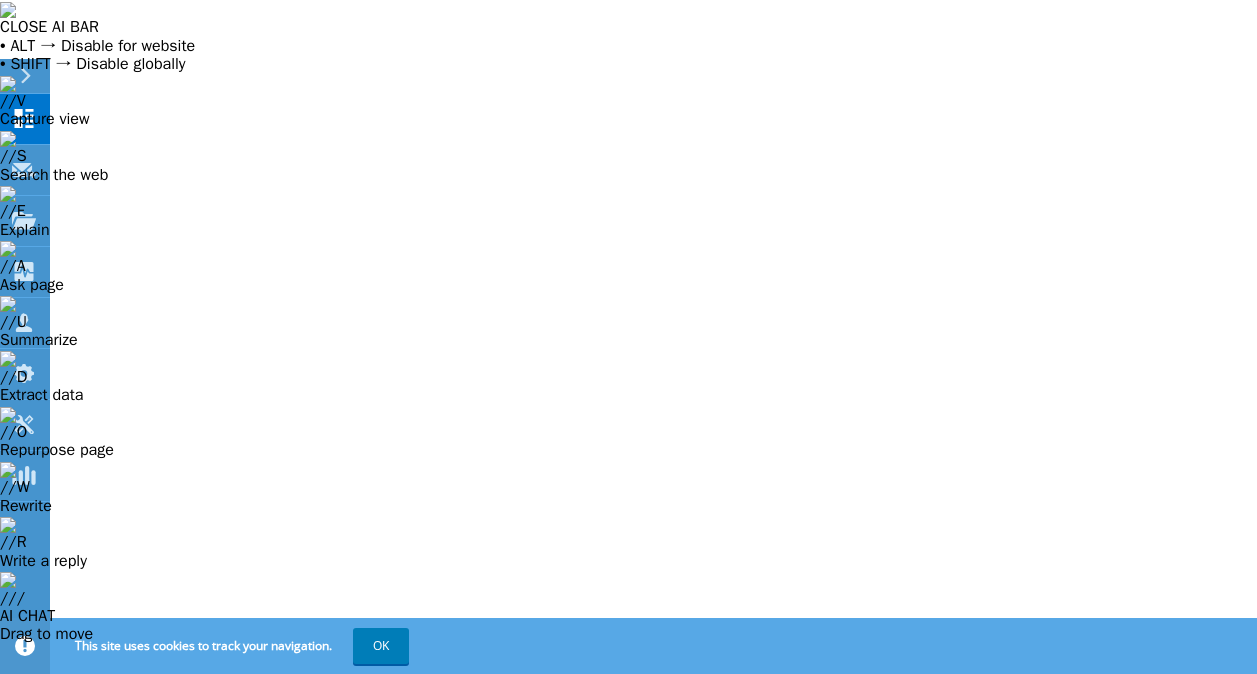 click at bounding box center [25, 76] 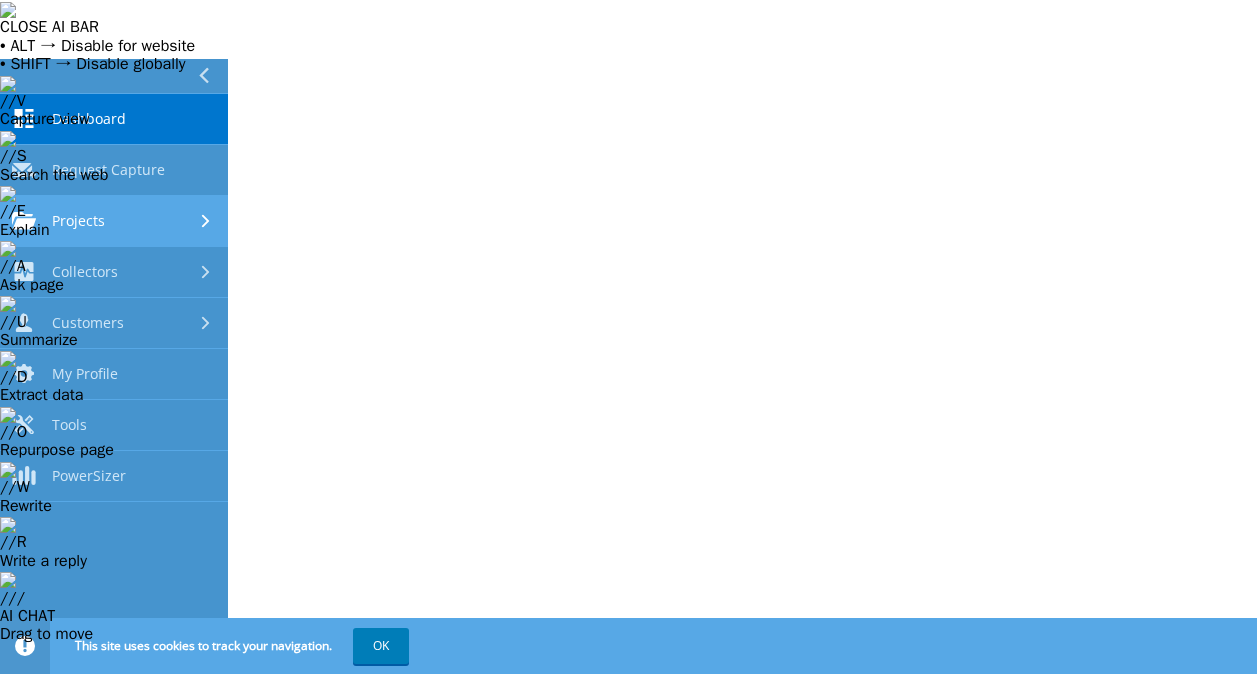 click on "Projects" at bounding box center (78, 221) 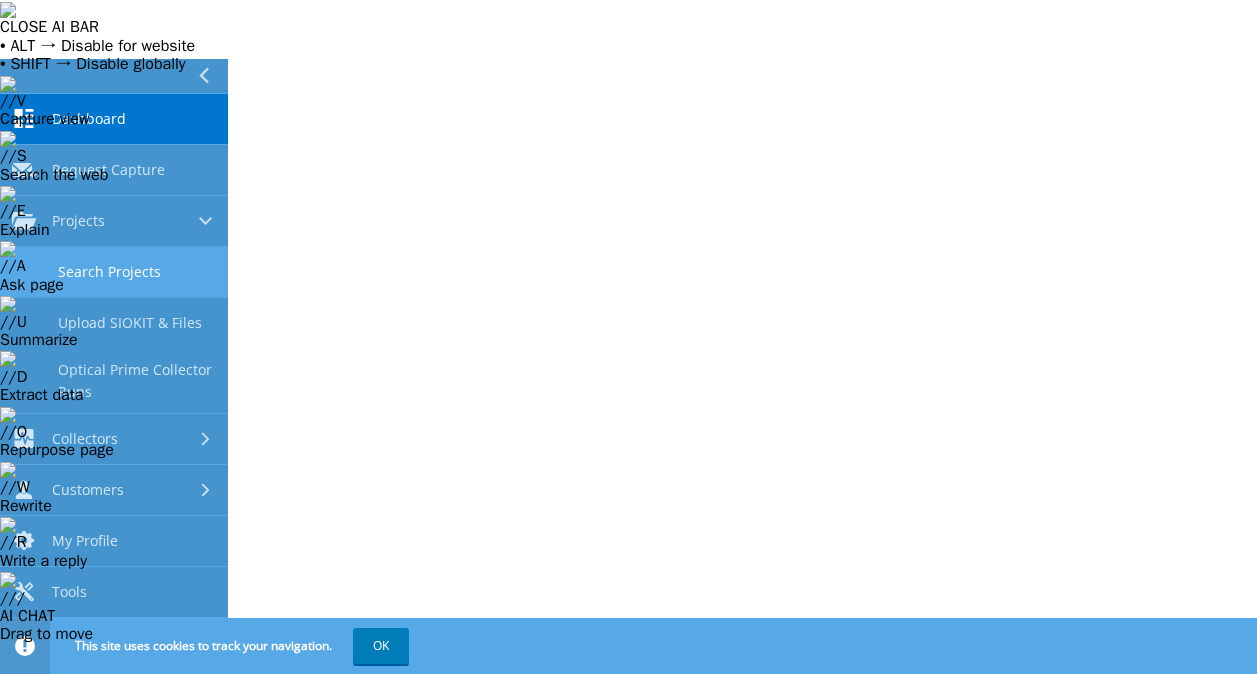 click on "Search Projects" at bounding box center (114, 272) 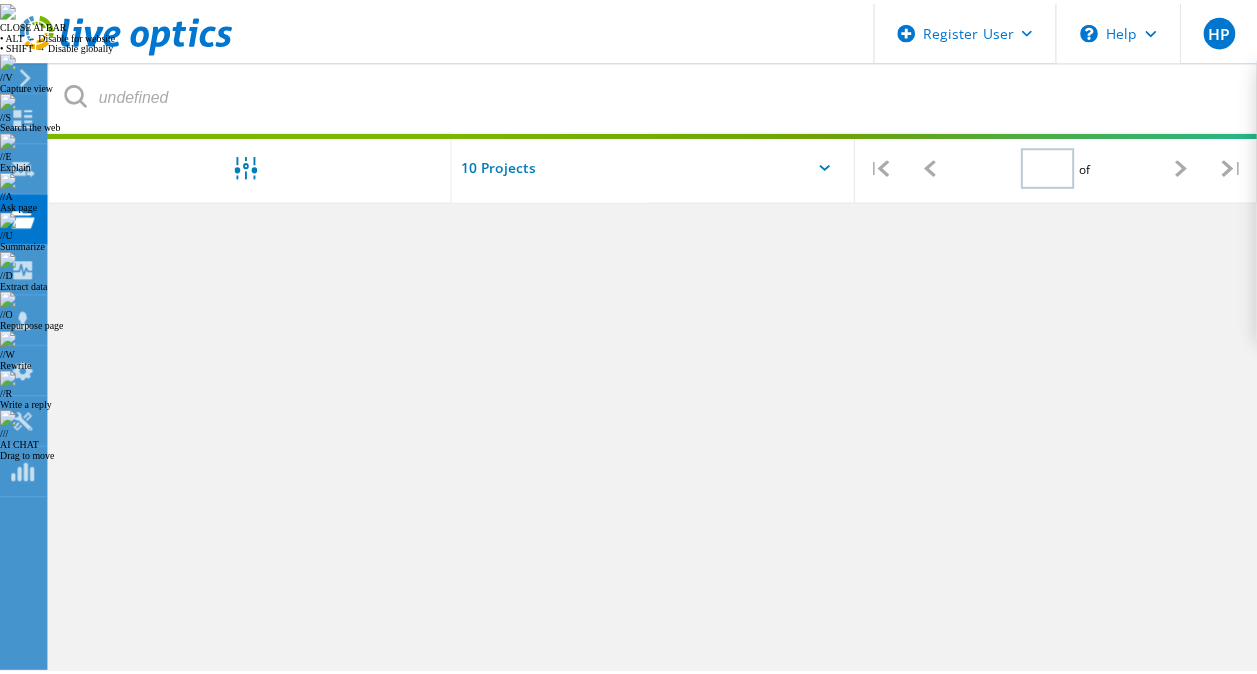 scroll, scrollTop: 0, scrollLeft: 0, axis: both 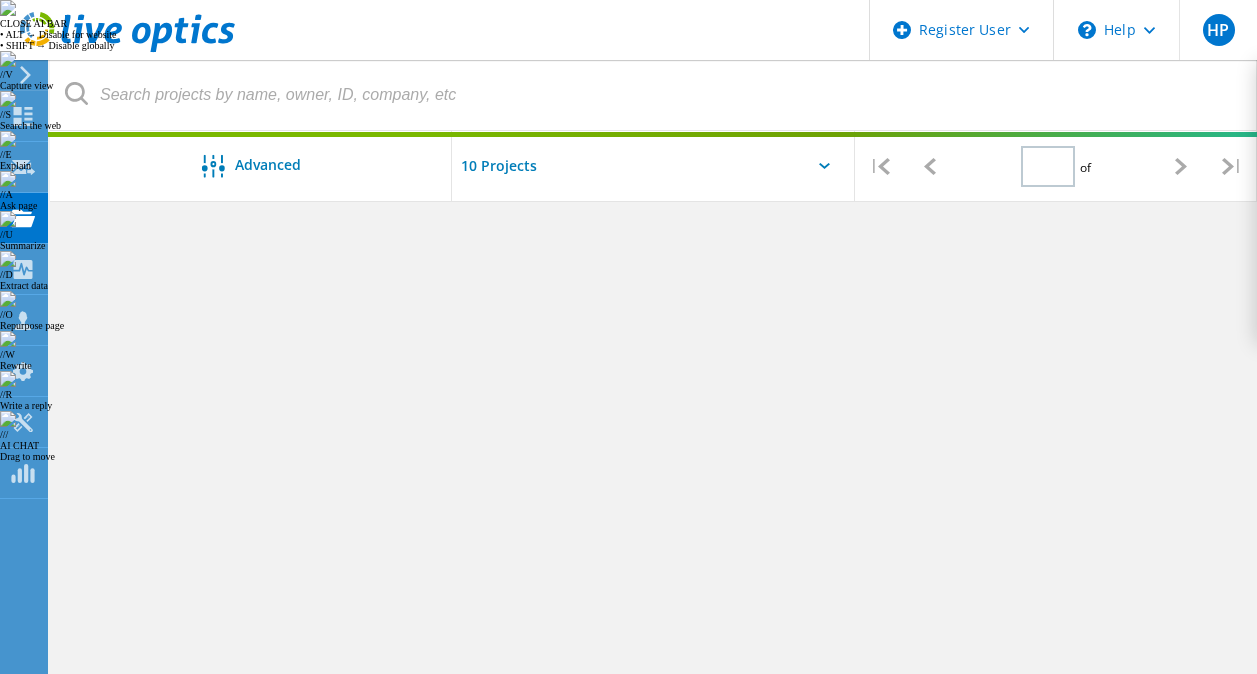 type on "1" 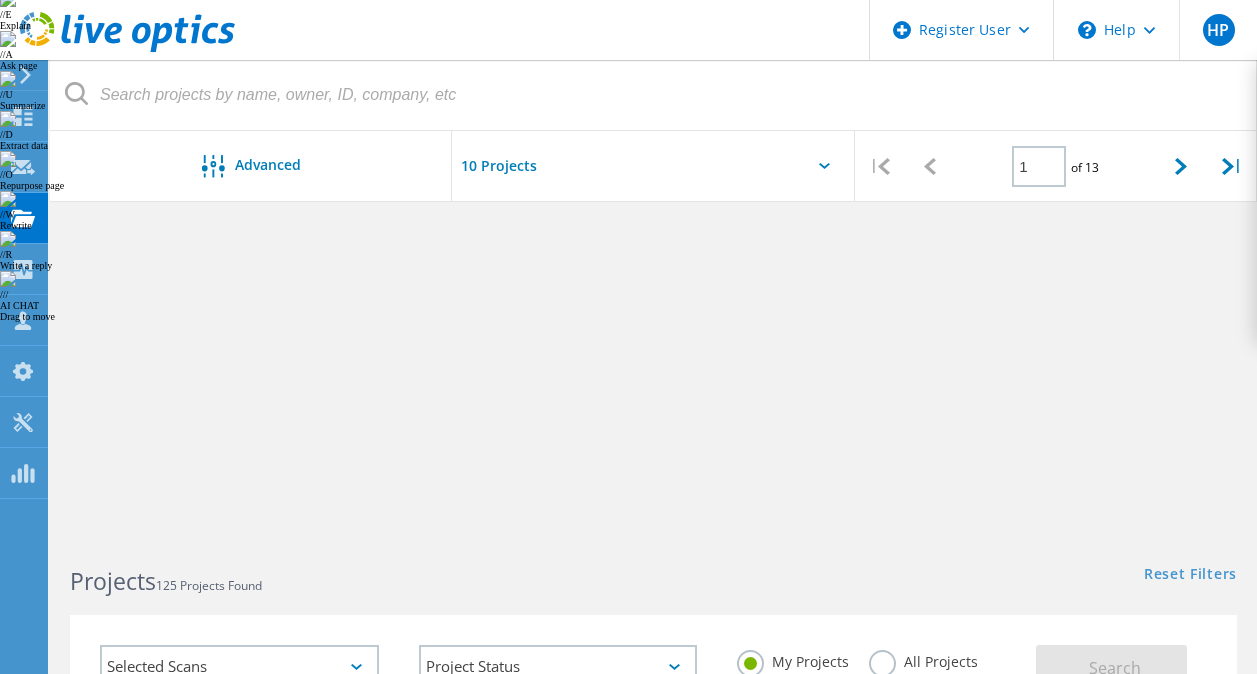 scroll, scrollTop: 160, scrollLeft: 0, axis: vertical 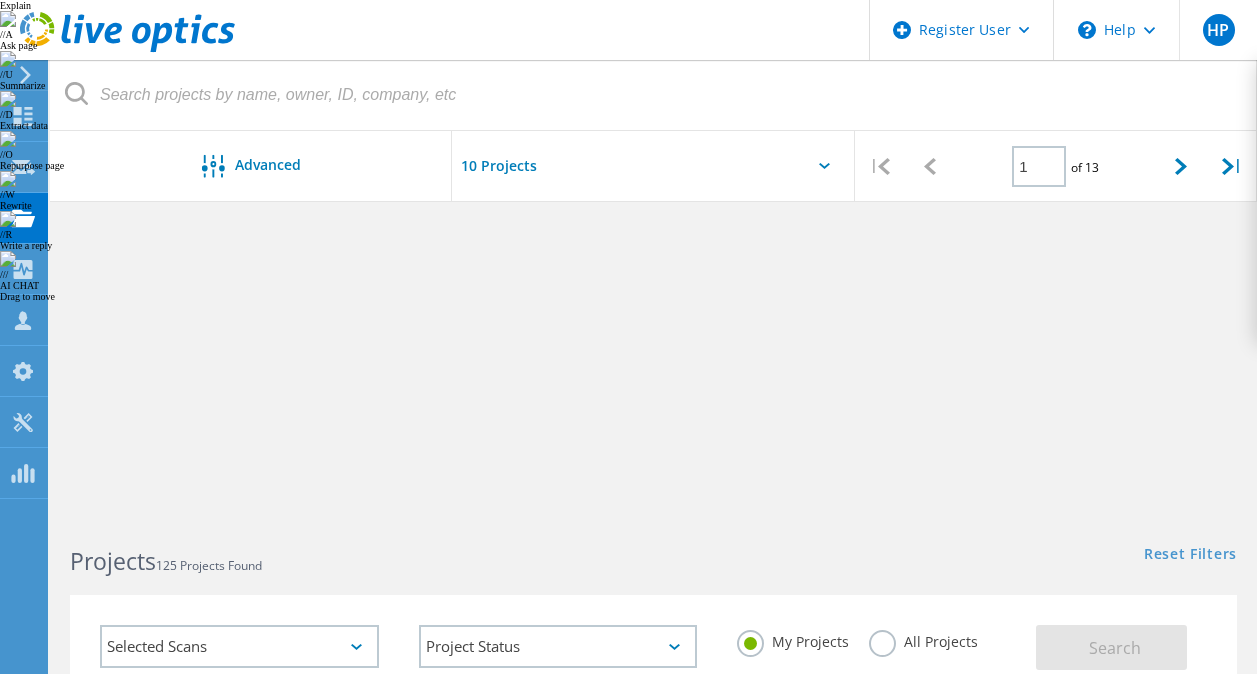 click on "PDC_Storage_Analysis" 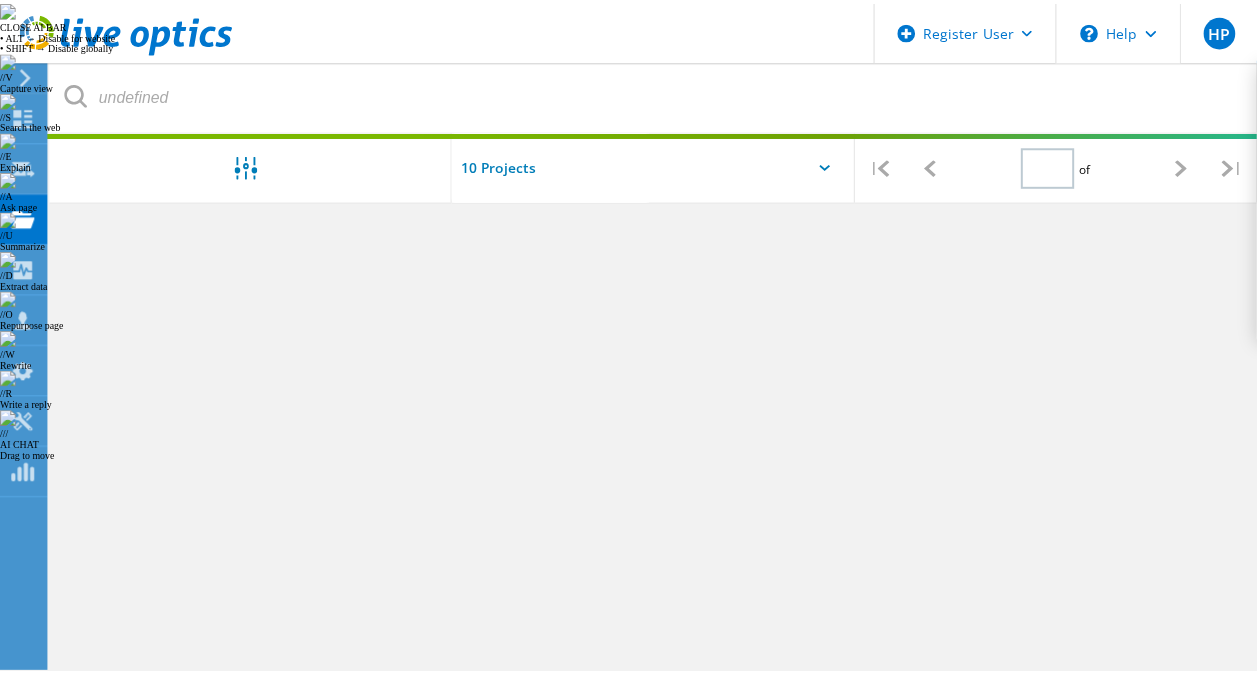 scroll, scrollTop: 0, scrollLeft: 0, axis: both 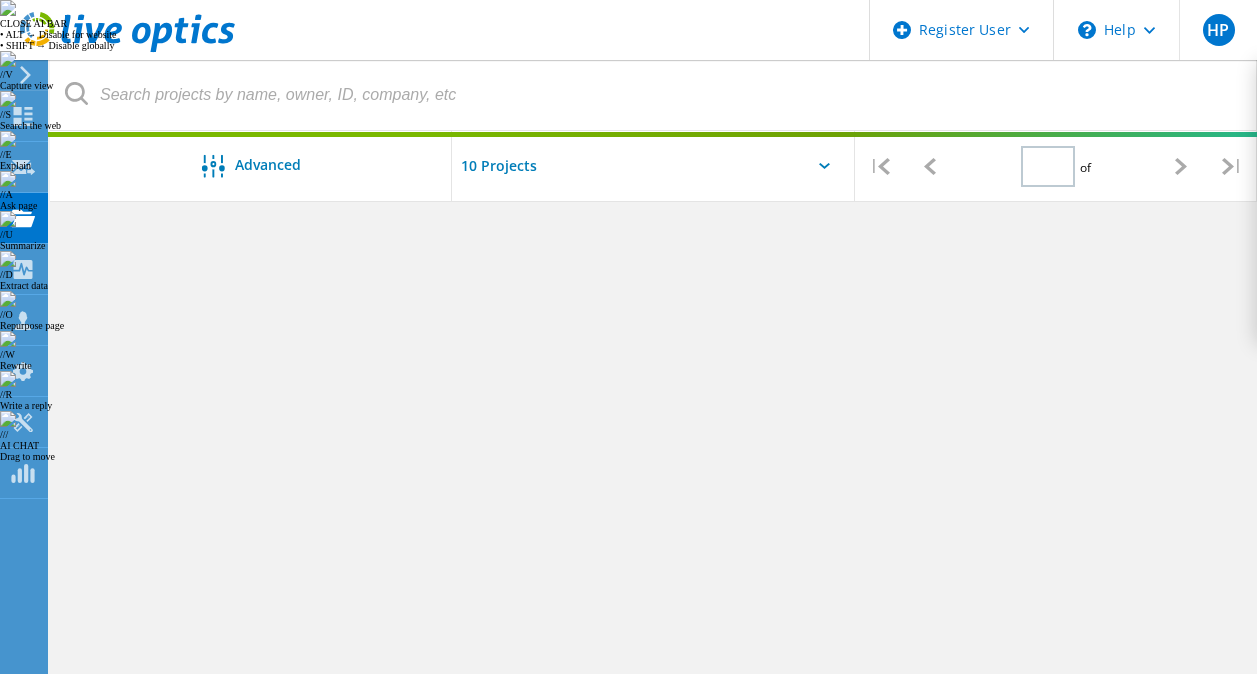 type on "1" 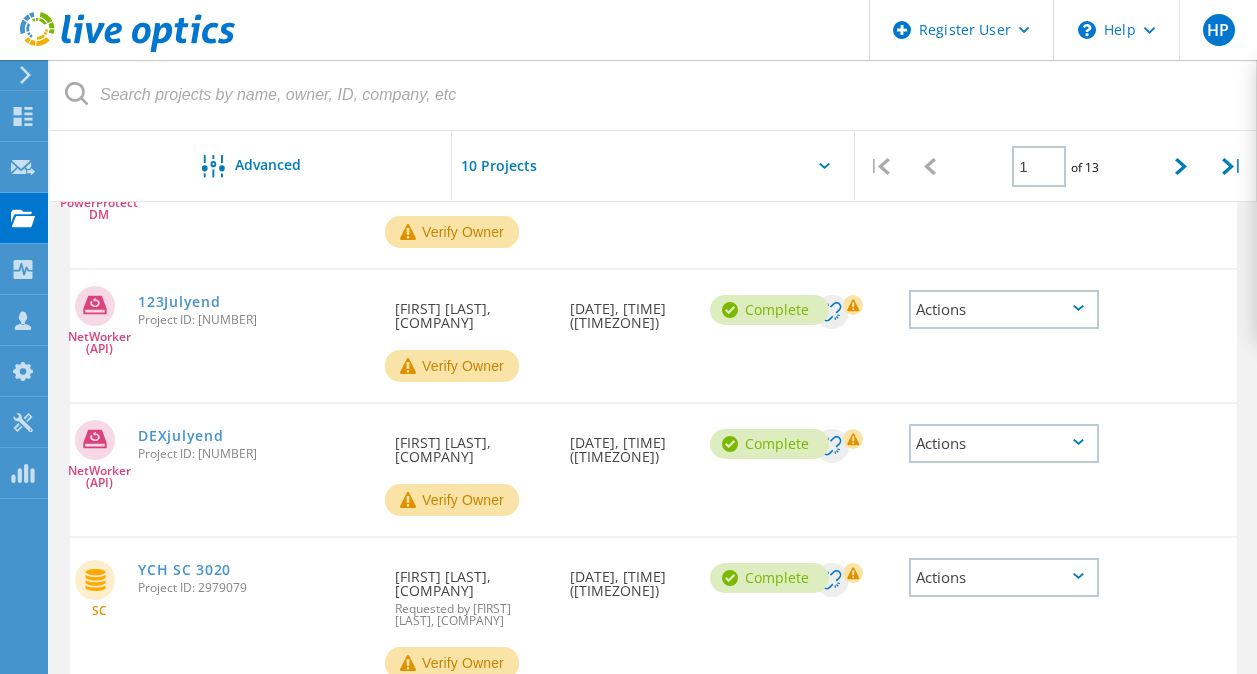 scroll, scrollTop: 1033, scrollLeft: 0, axis: vertical 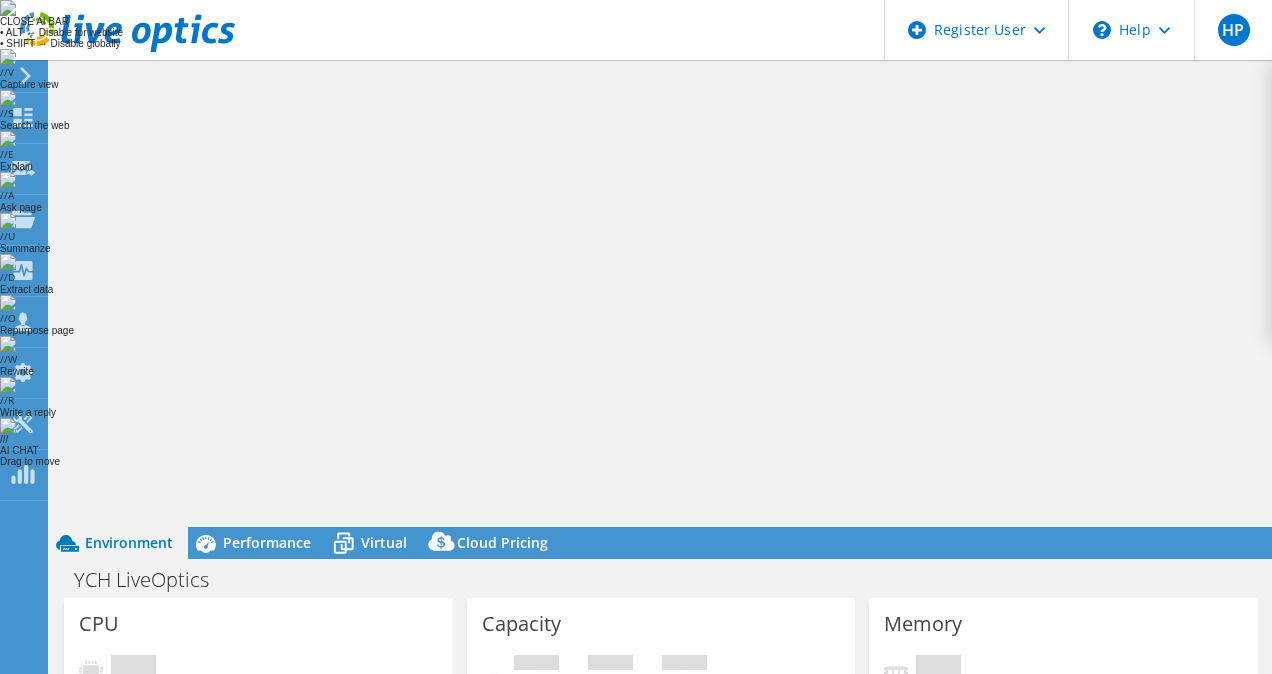 select on "USD" 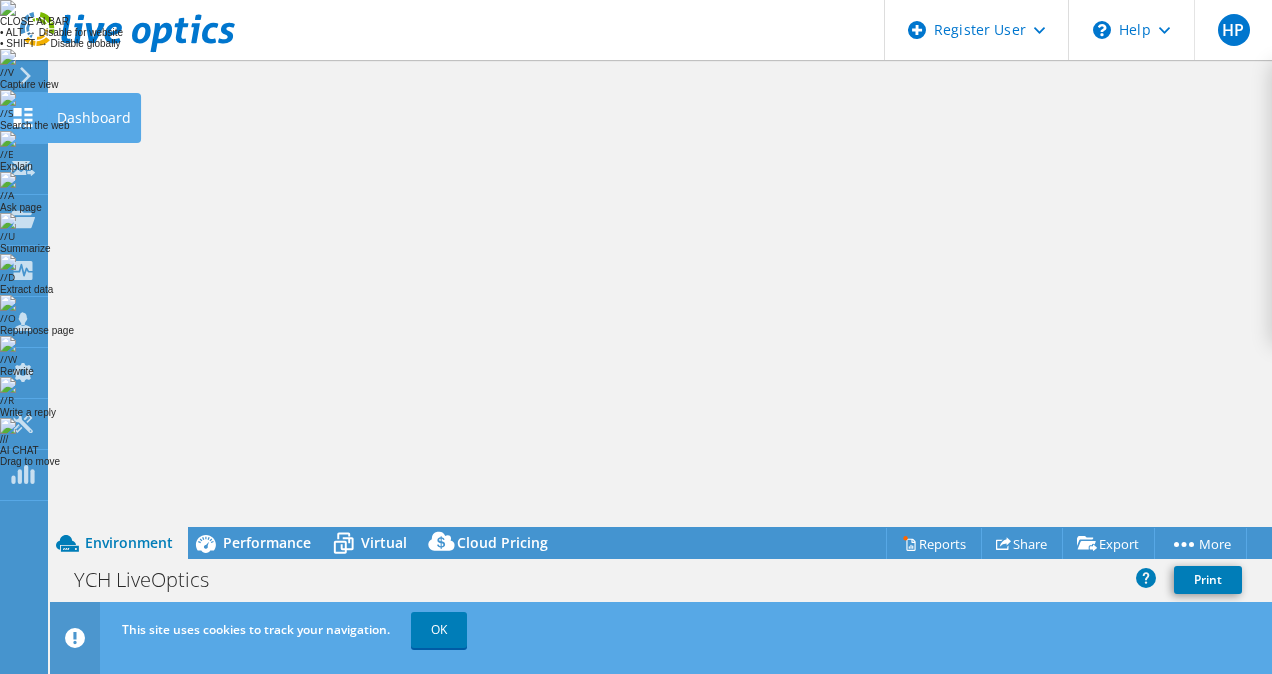 click 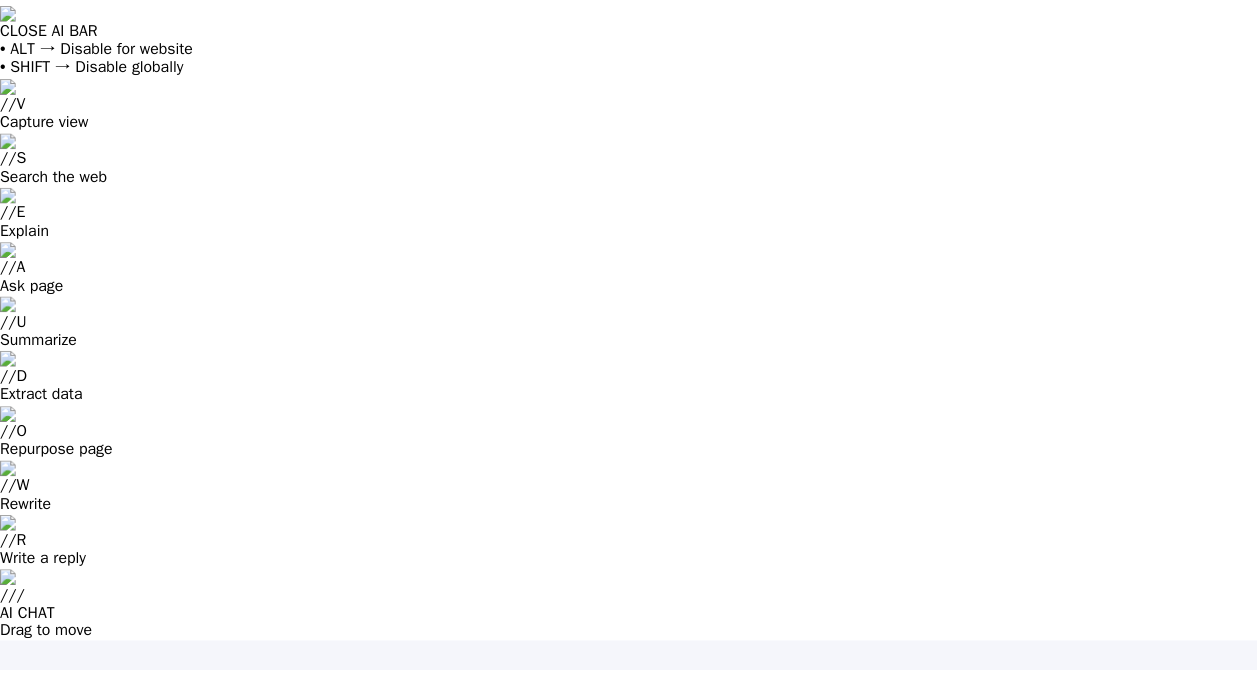 scroll, scrollTop: 0, scrollLeft: 0, axis: both 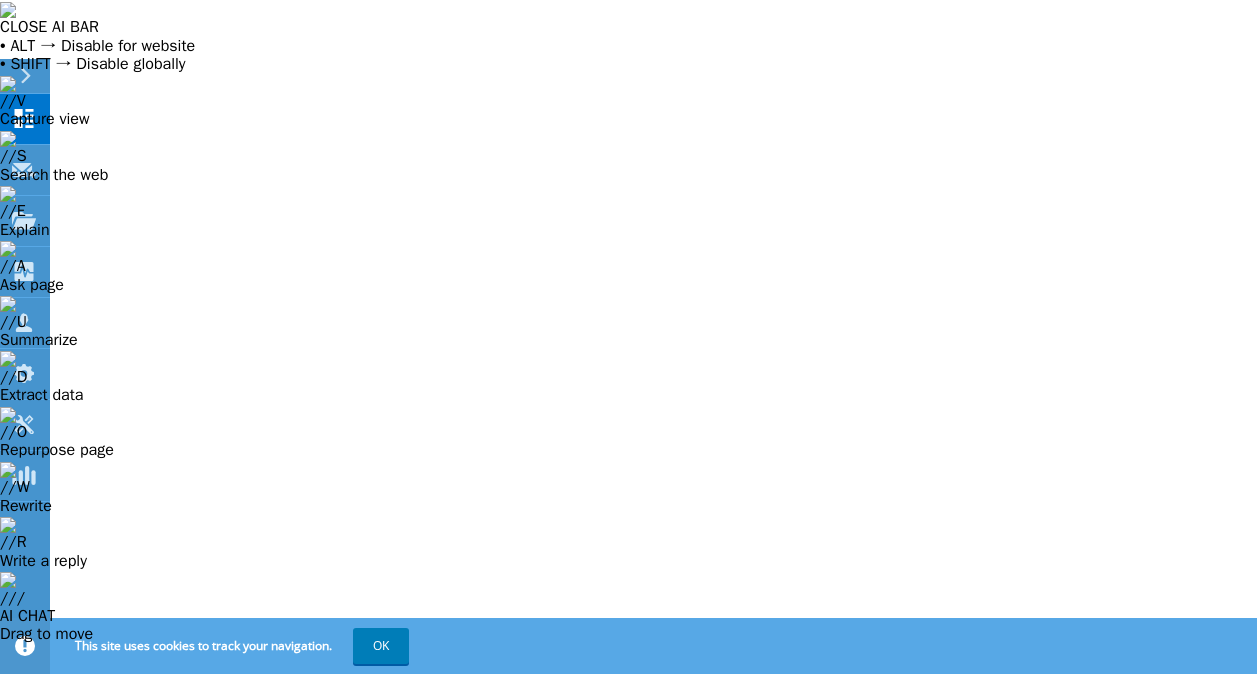 click on "Download Collector" at bounding box center (627, 850) 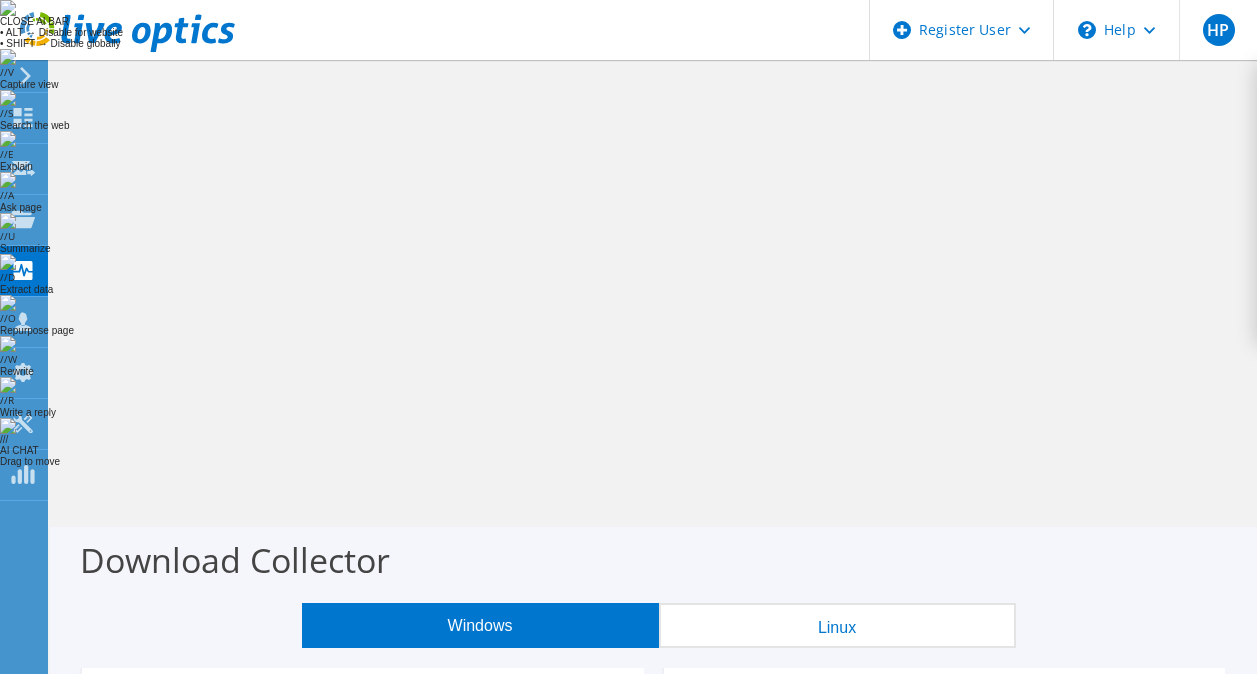 scroll, scrollTop: 0, scrollLeft: 0, axis: both 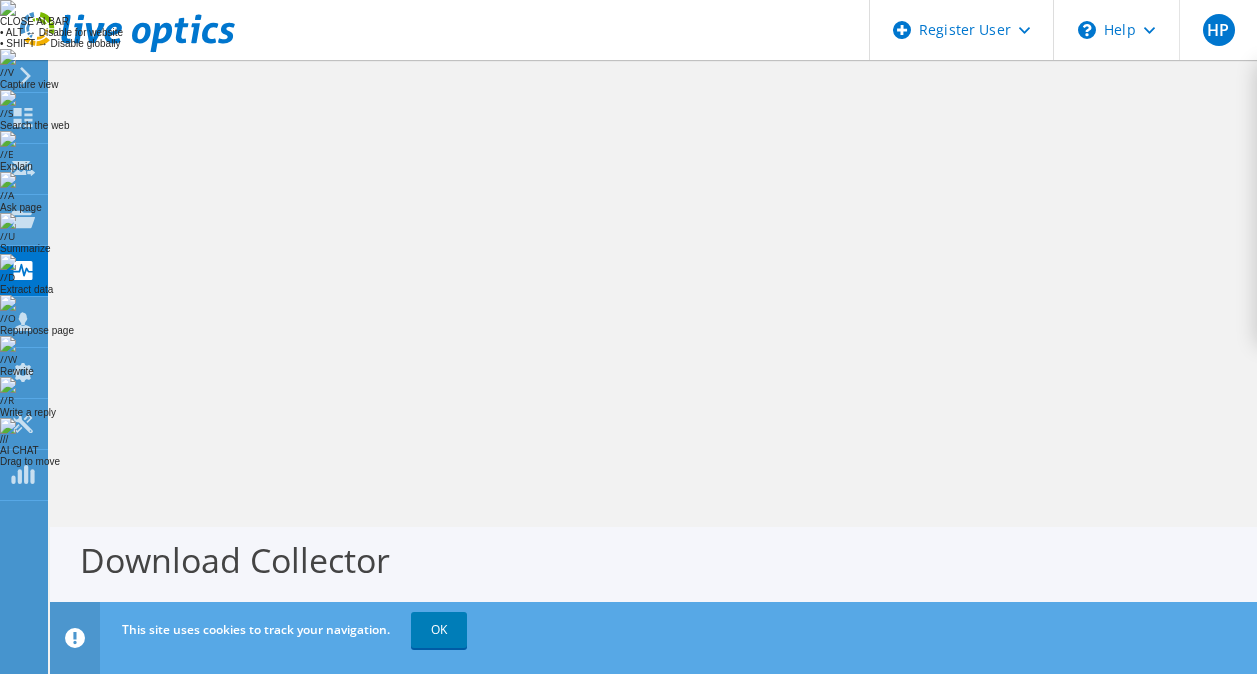 click on "Download Windows Collector" at bounding box center [363, 710] 